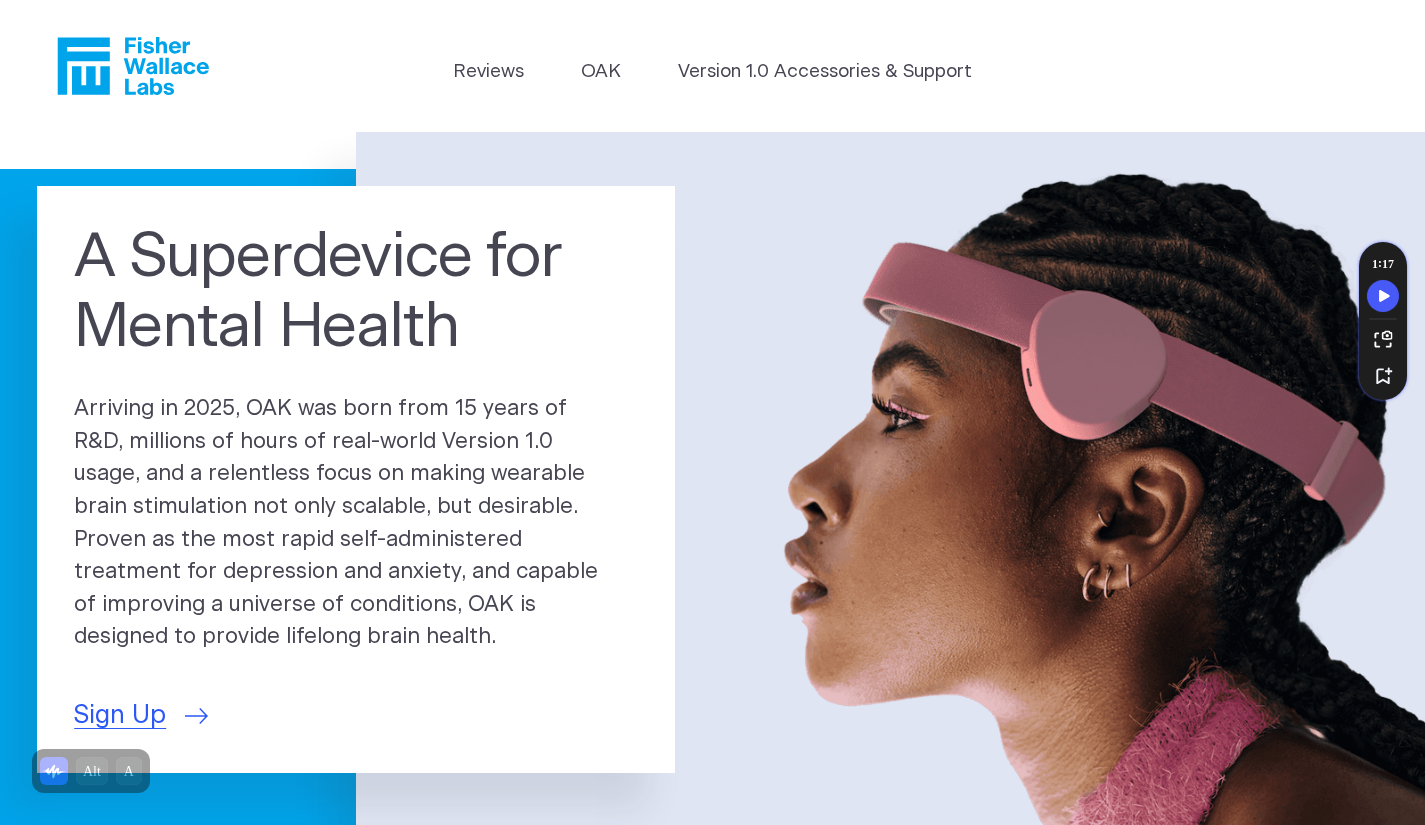 scroll, scrollTop: 303, scrollLeft: 0, axis: vertical 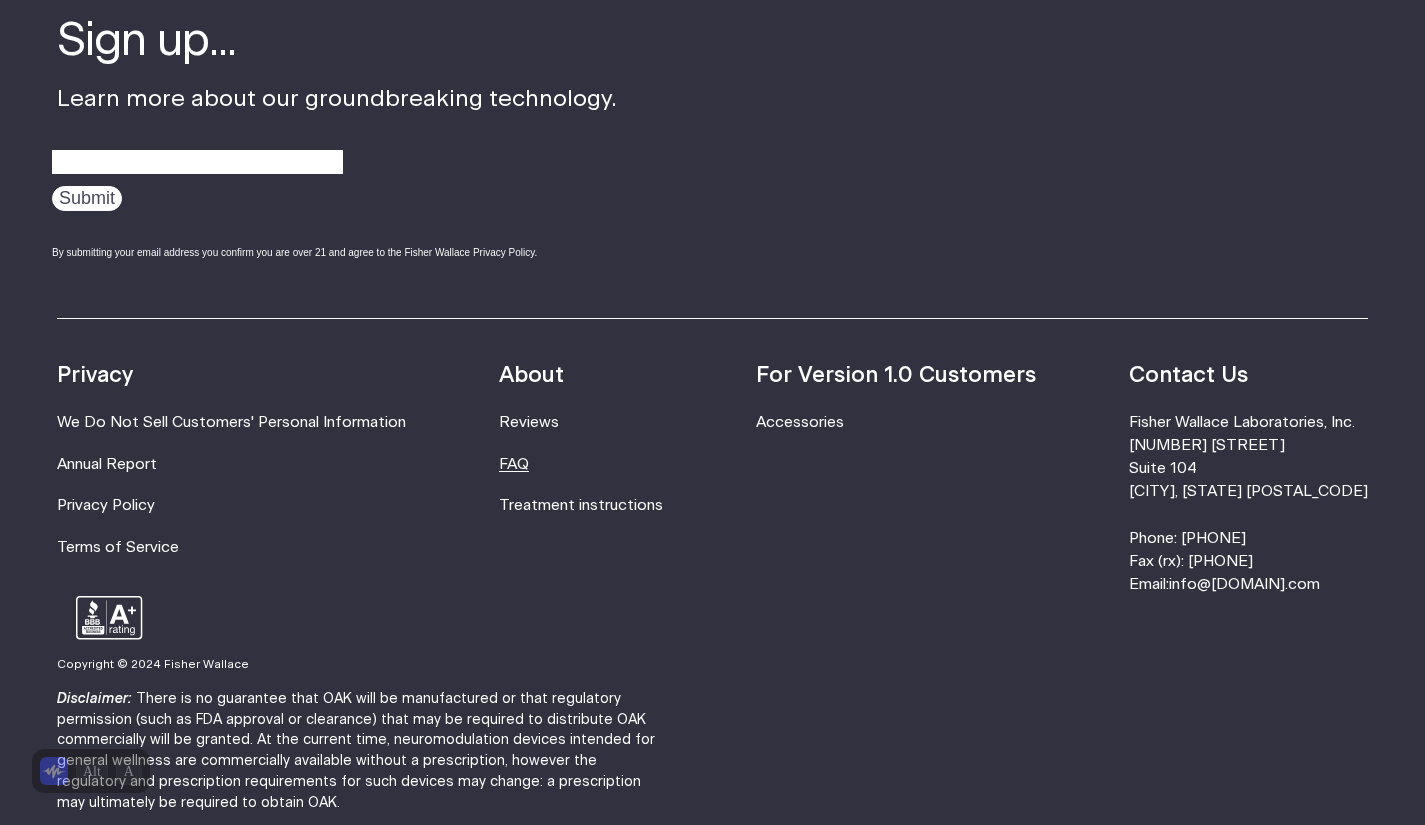 click on "FAQ" at bounding box center (514, 464) 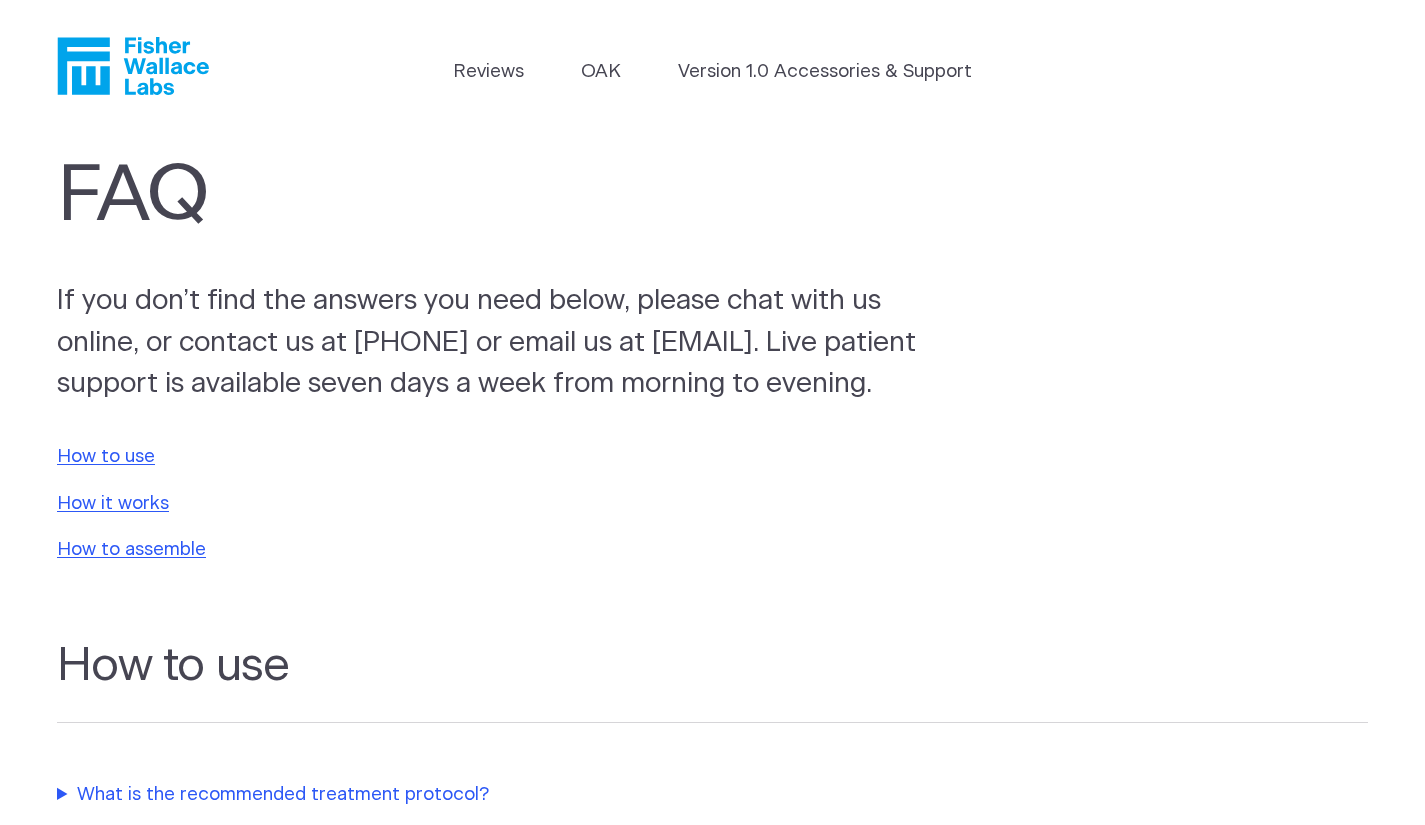 scroll, scrollTop: 0, scrollLeft: 0, axis: both 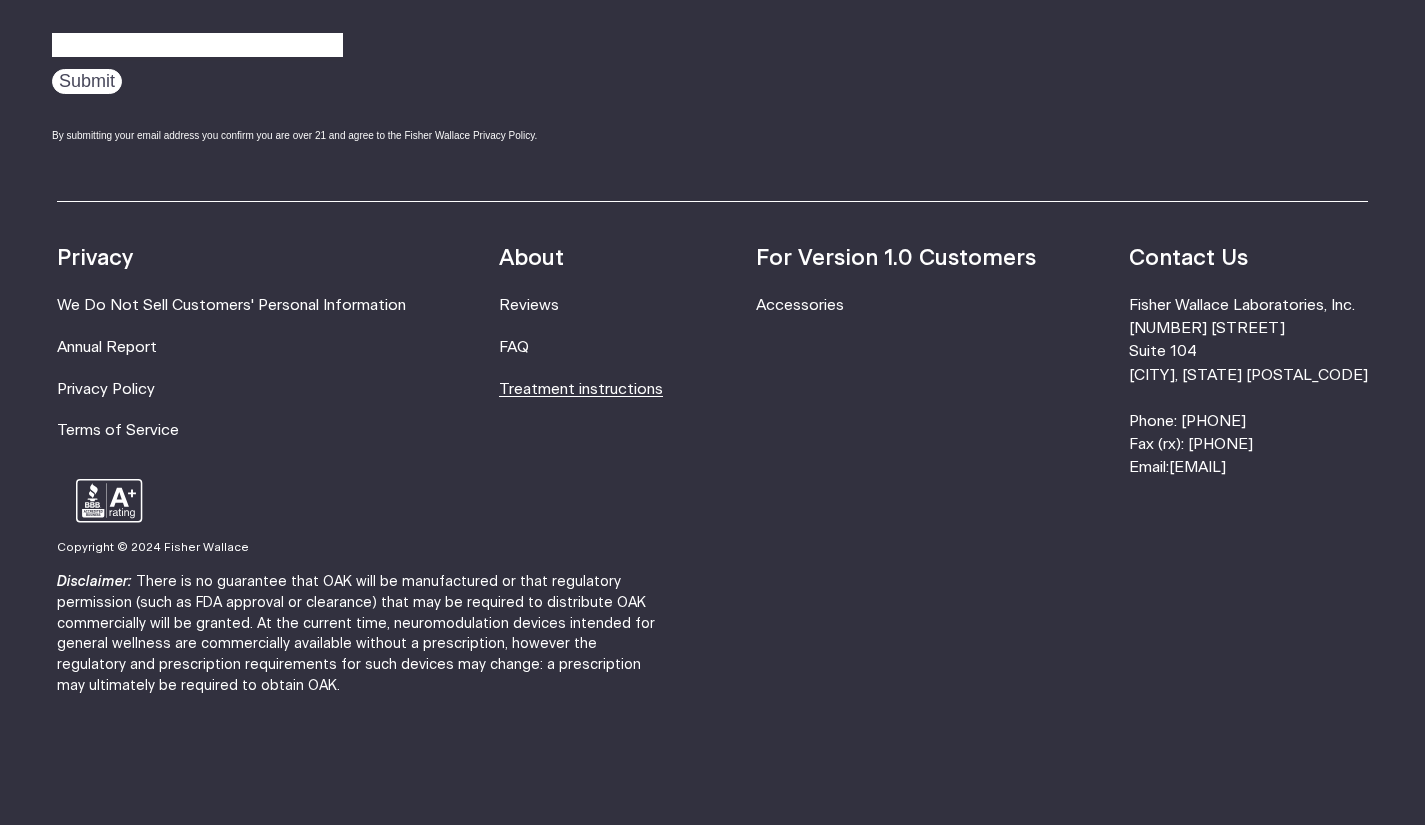 click on "Treatment instructions" at bounding box center [581, 389] 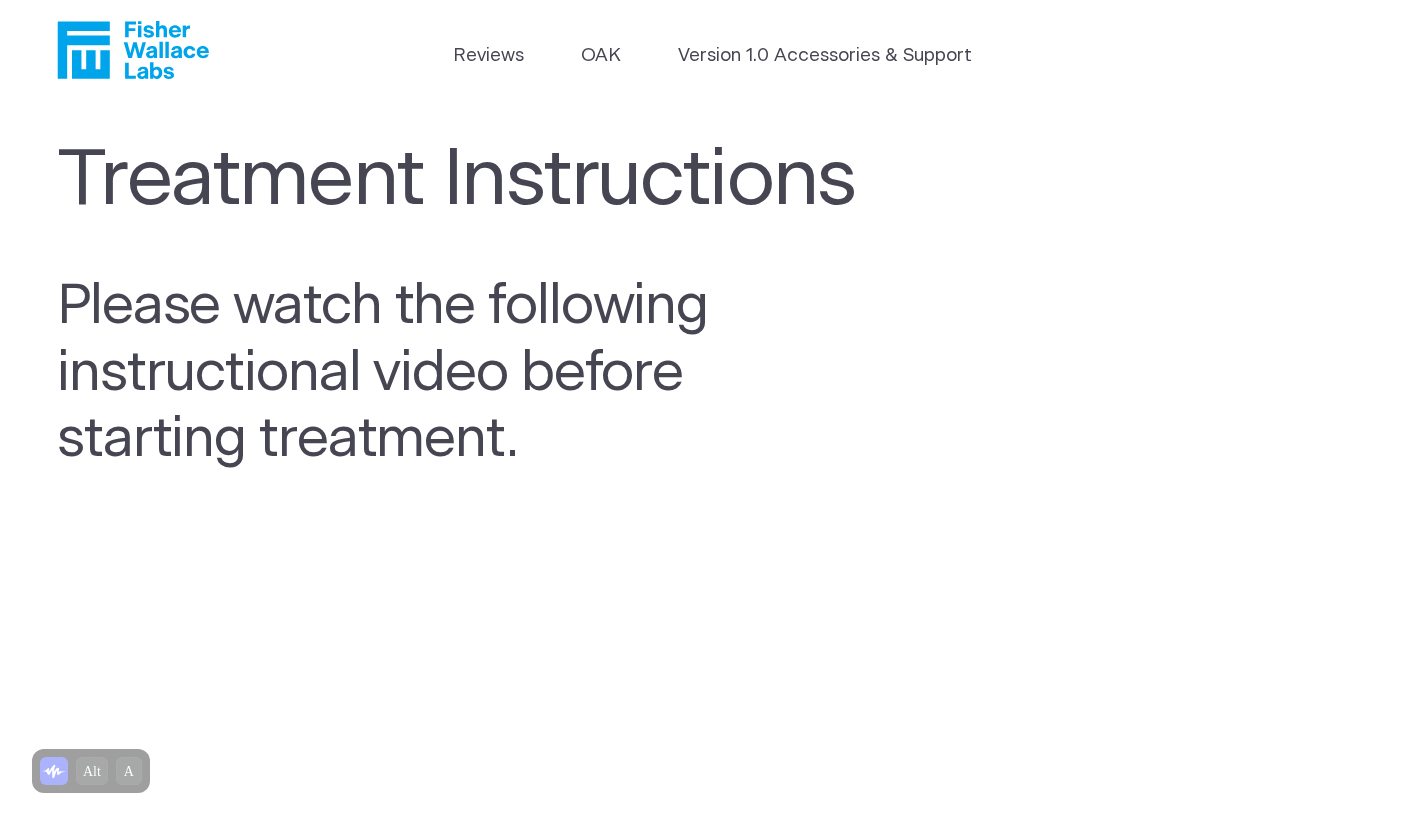 scroll, scrollTop: 0, scrollLeft: 0, axis: both 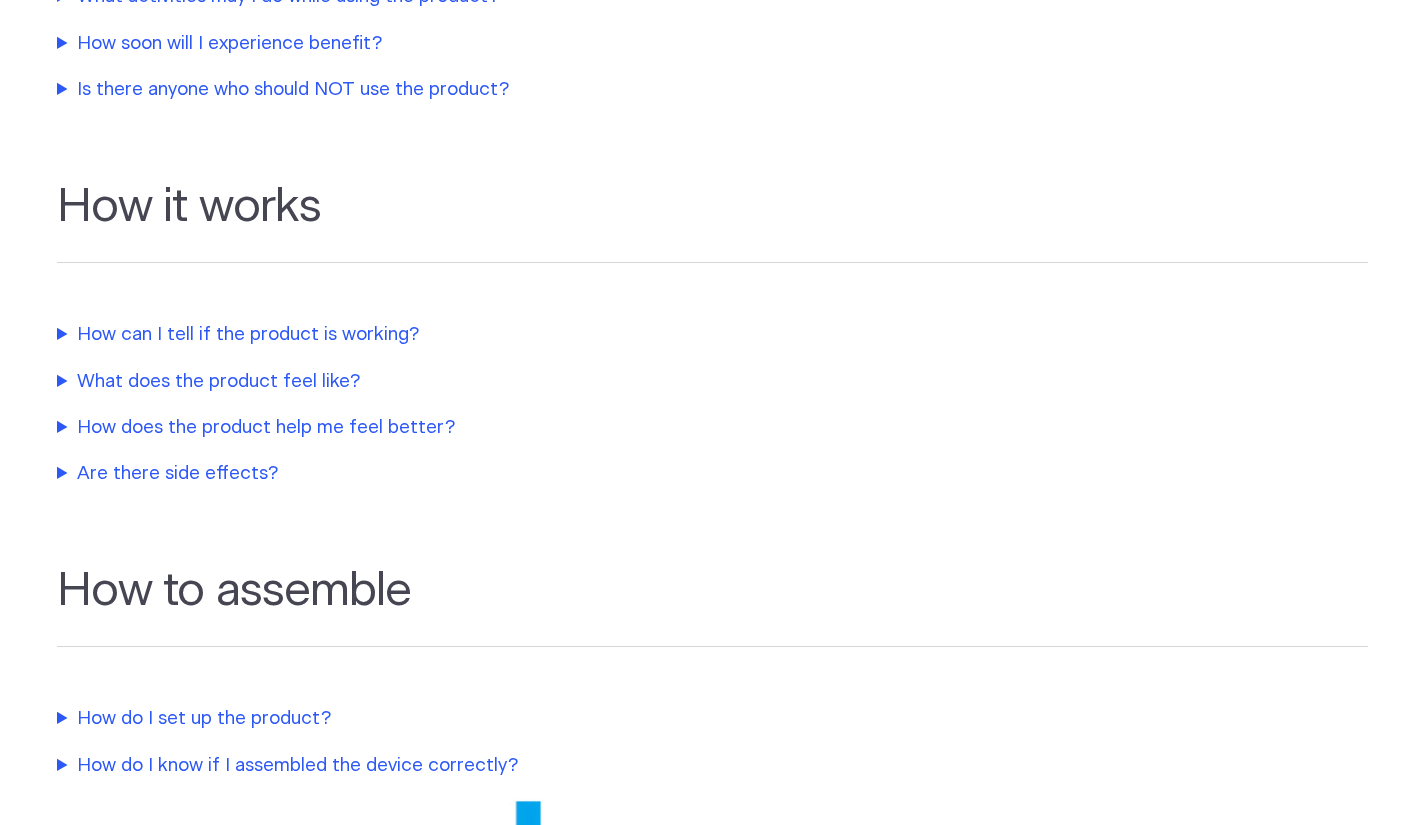 click on "How can I tell if the product is working?" at bounding box center [477, 335] 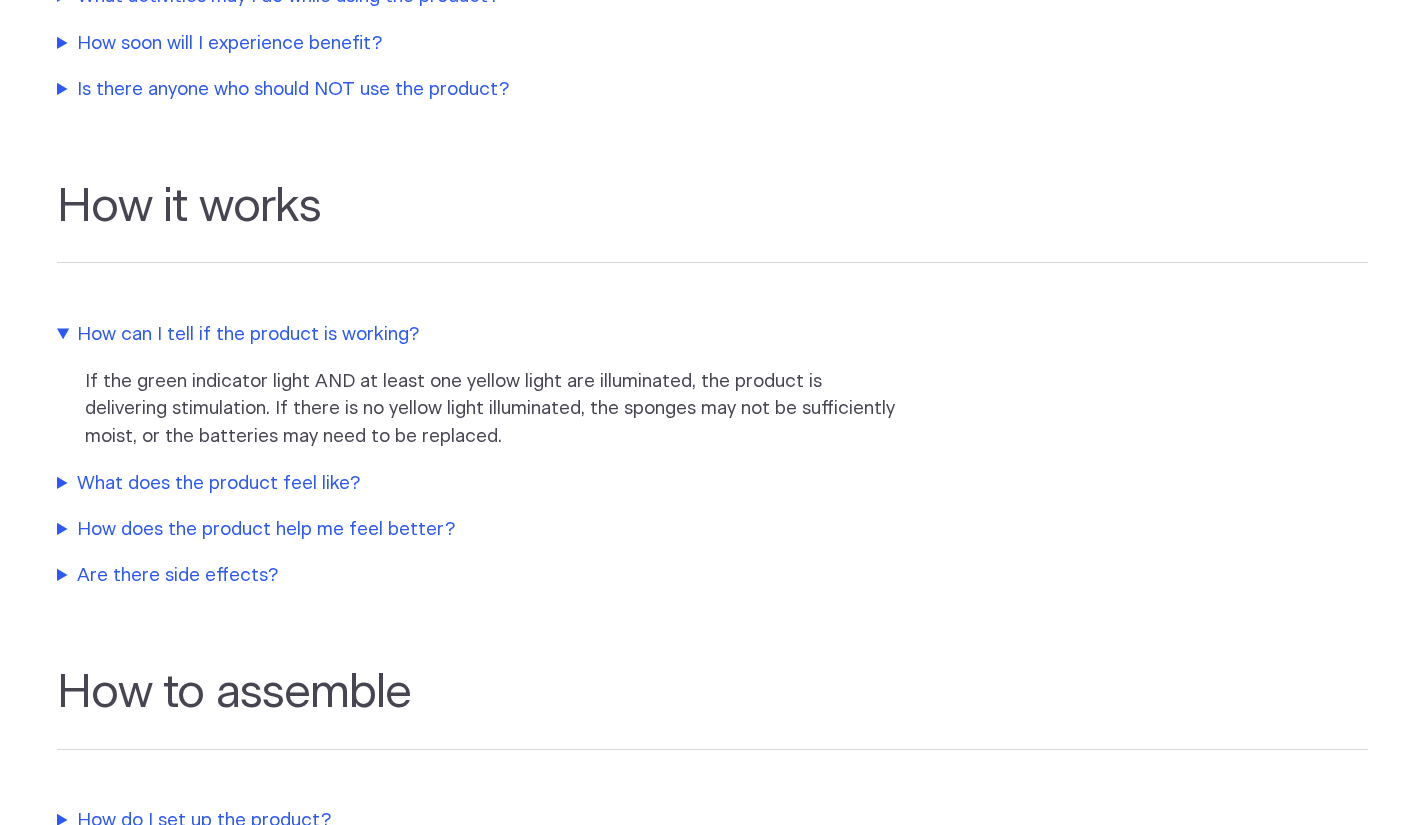 click on "How can I tell if the product is working?" at bounding box center (477, 335) 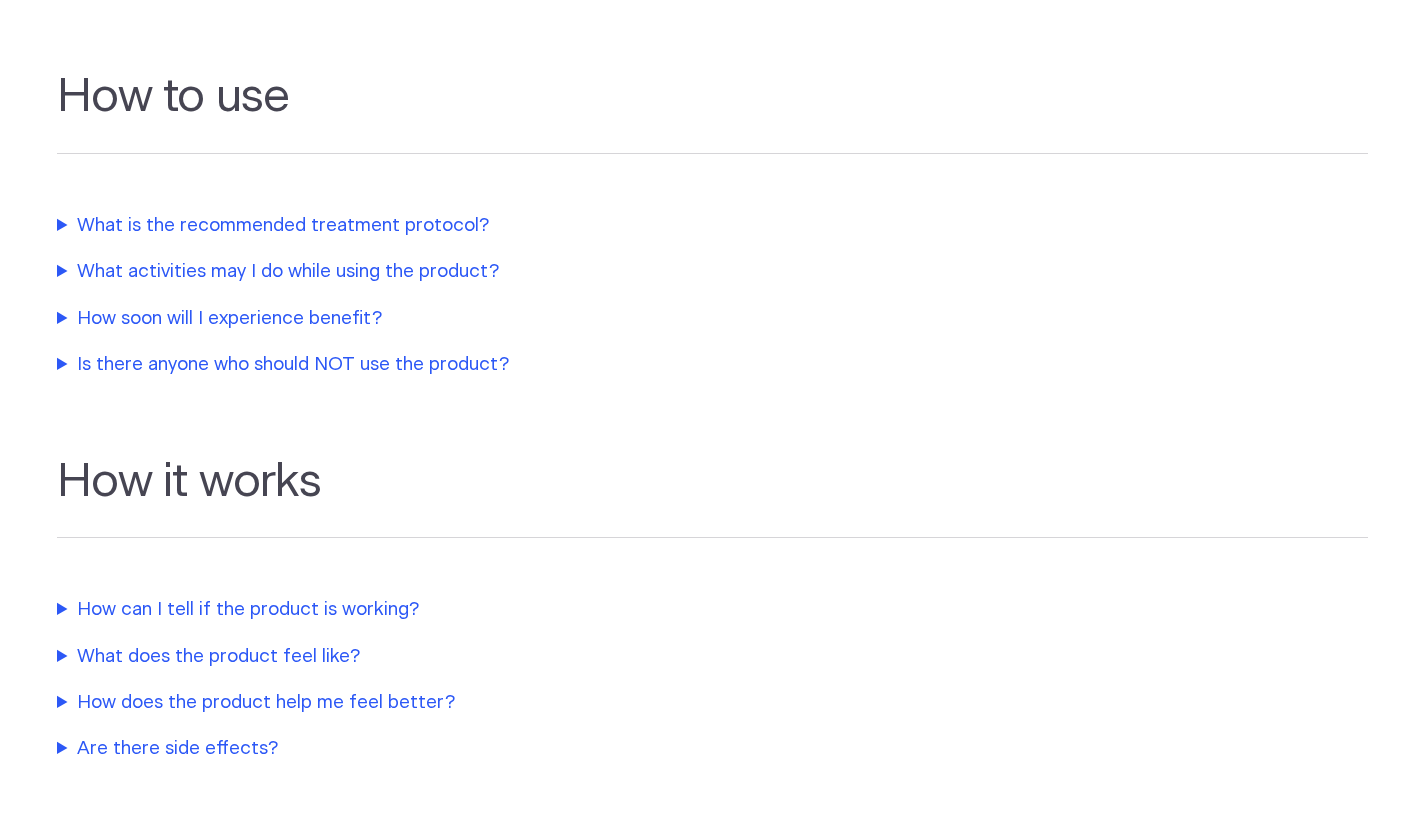 scroll, scrollTop: 563, scrollLeft: 0, axis: vertical 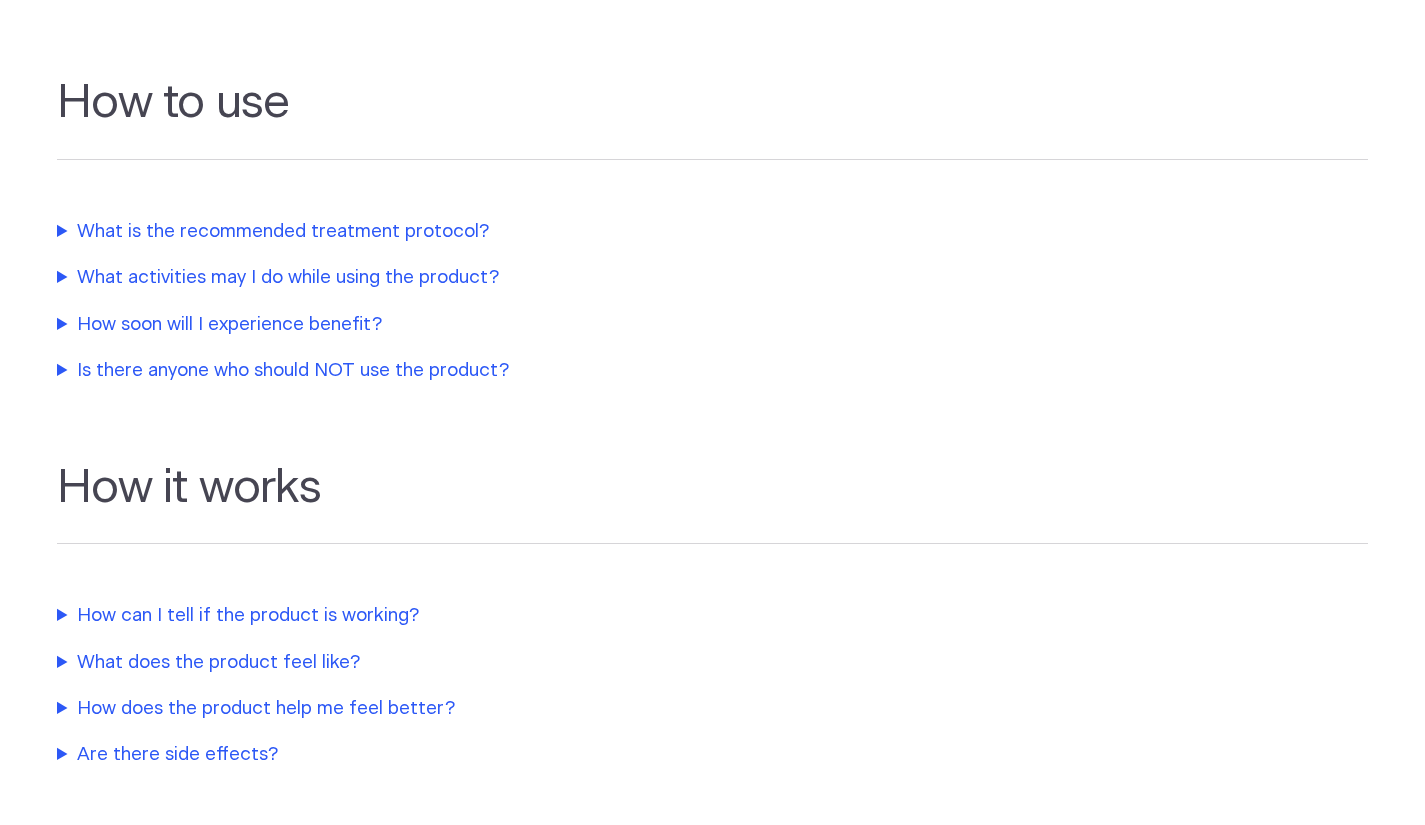 click on "What activities may I do while using the product?" at bounding box center [477, 278] 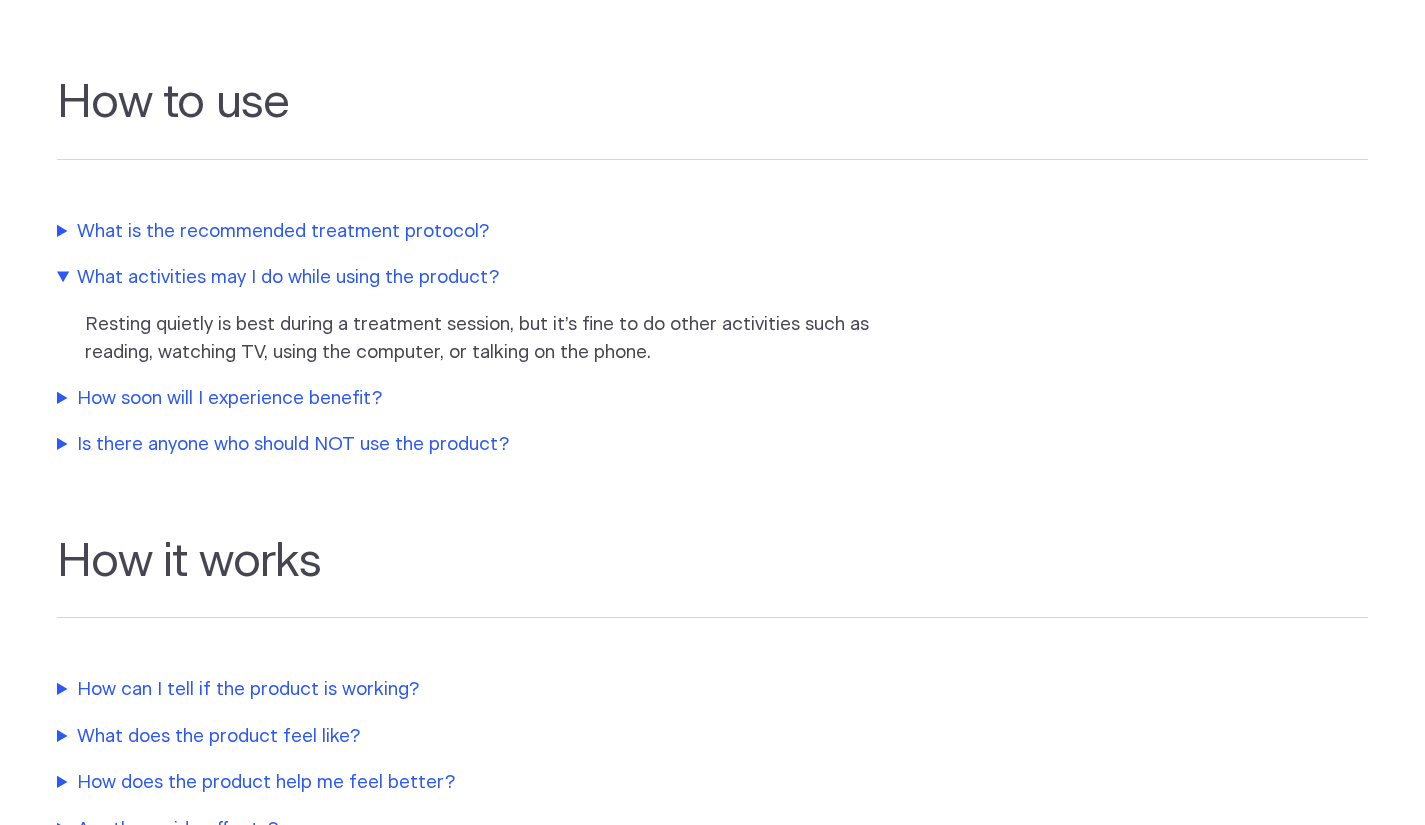 click on "What activities may I do while using the product?" at bounding box center [477, 278] 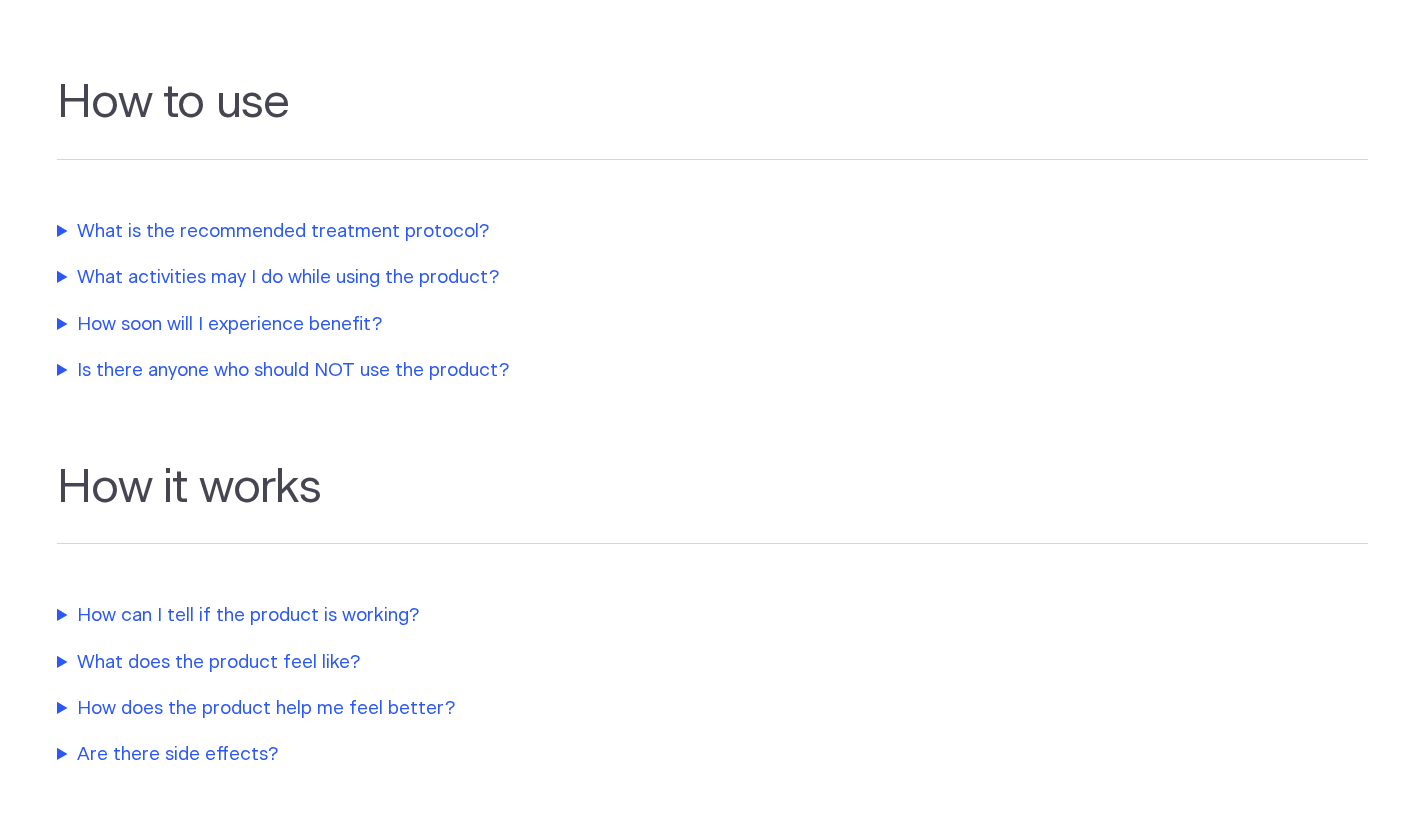 click on "How soon will I experience benefit?" at bounding box center (477, 325) 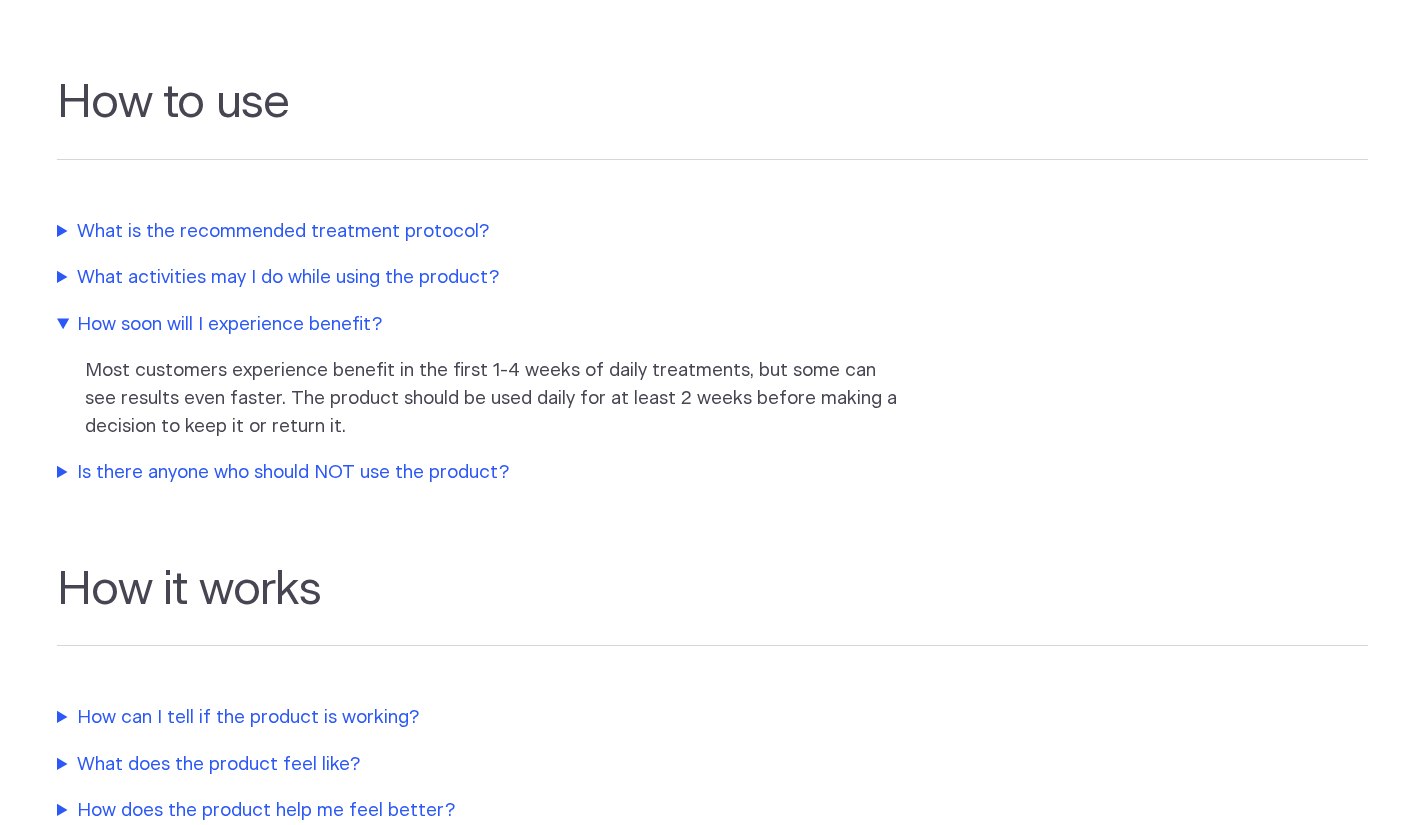 click on "How soon will I experience benefit?" at bounding box center [477, 325] 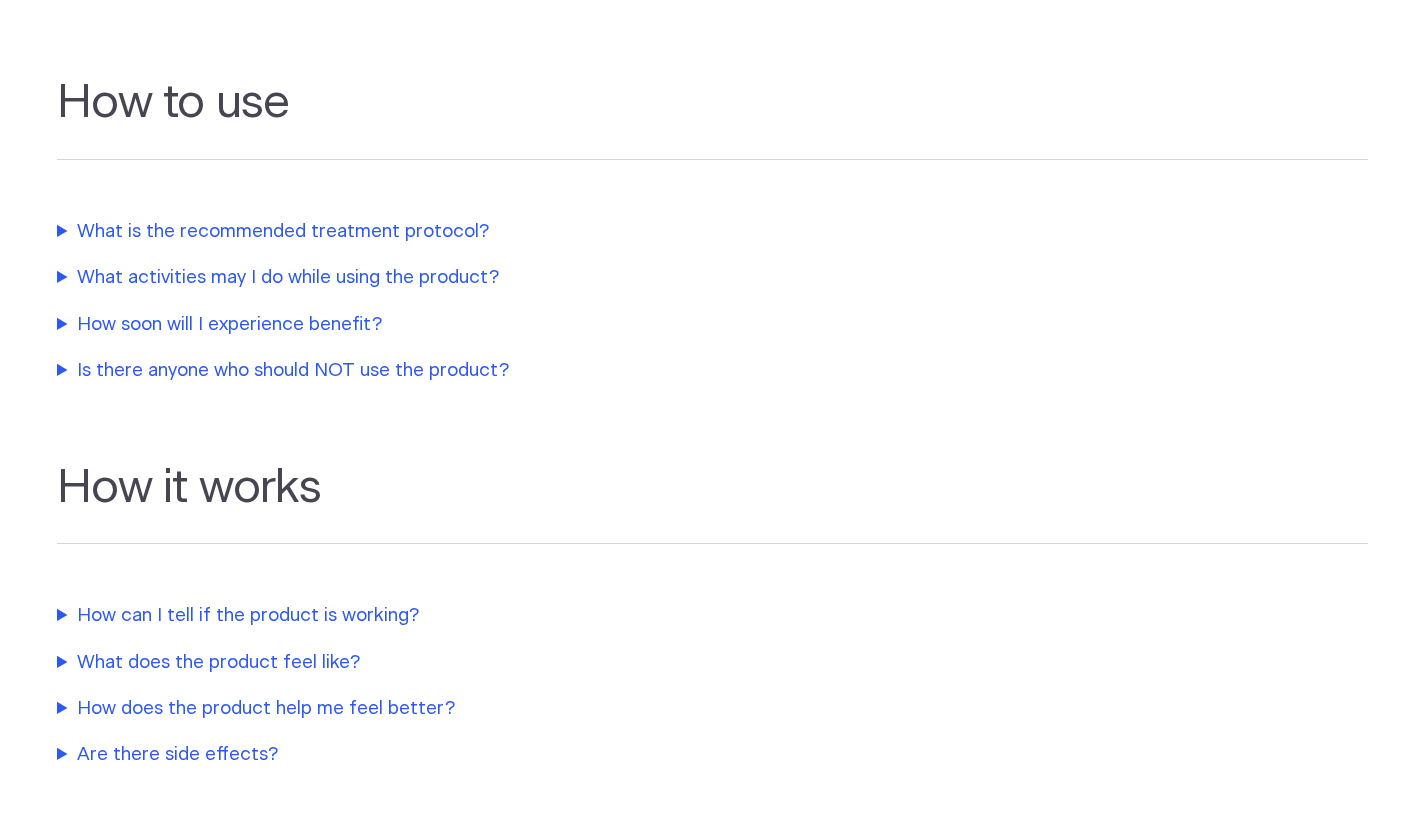 click on "Is there anyone who should NOT use the product?" at bounding box center [477, 371] 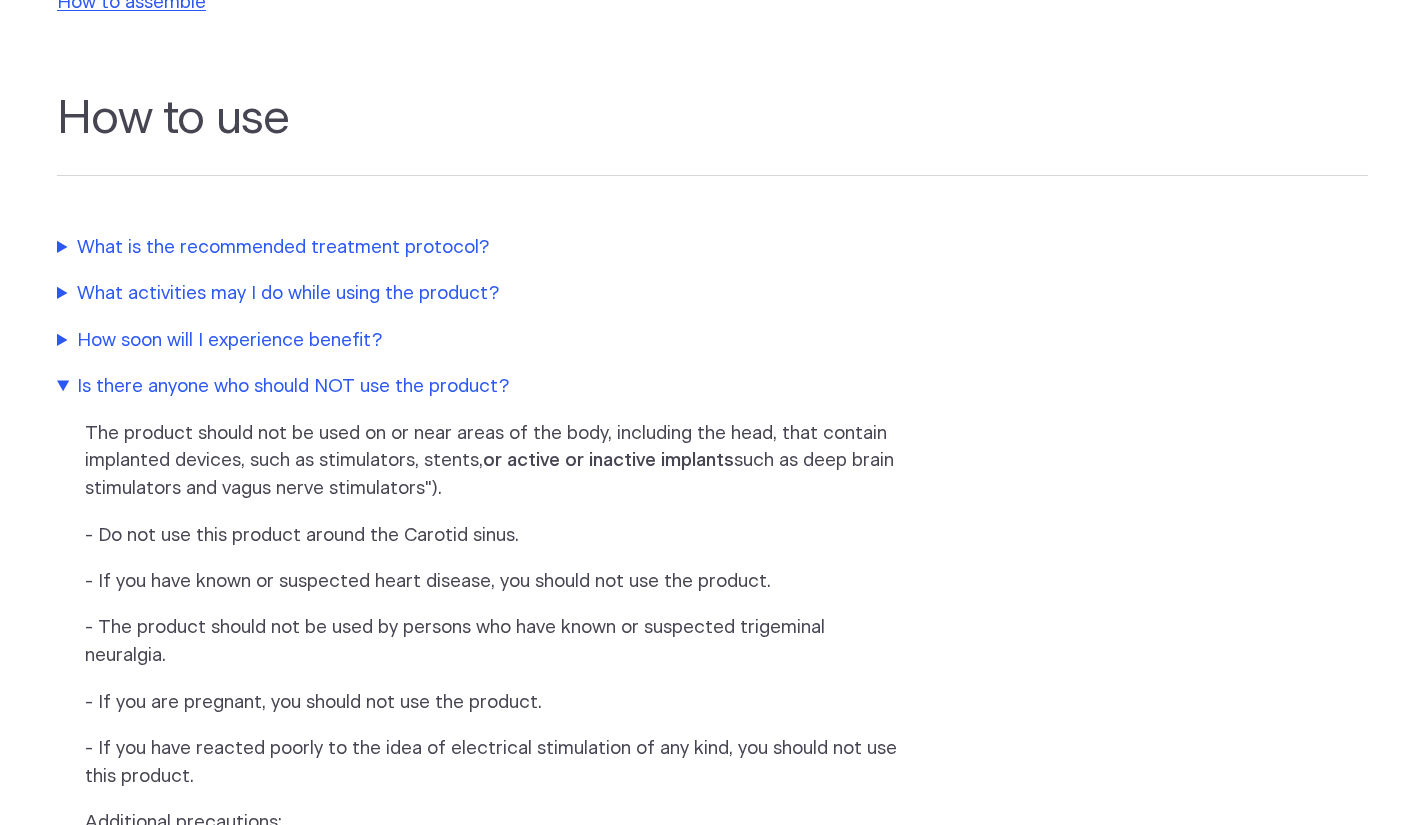 scroll, scrollTop: 546, scrollLeft: 0, axis: vertical 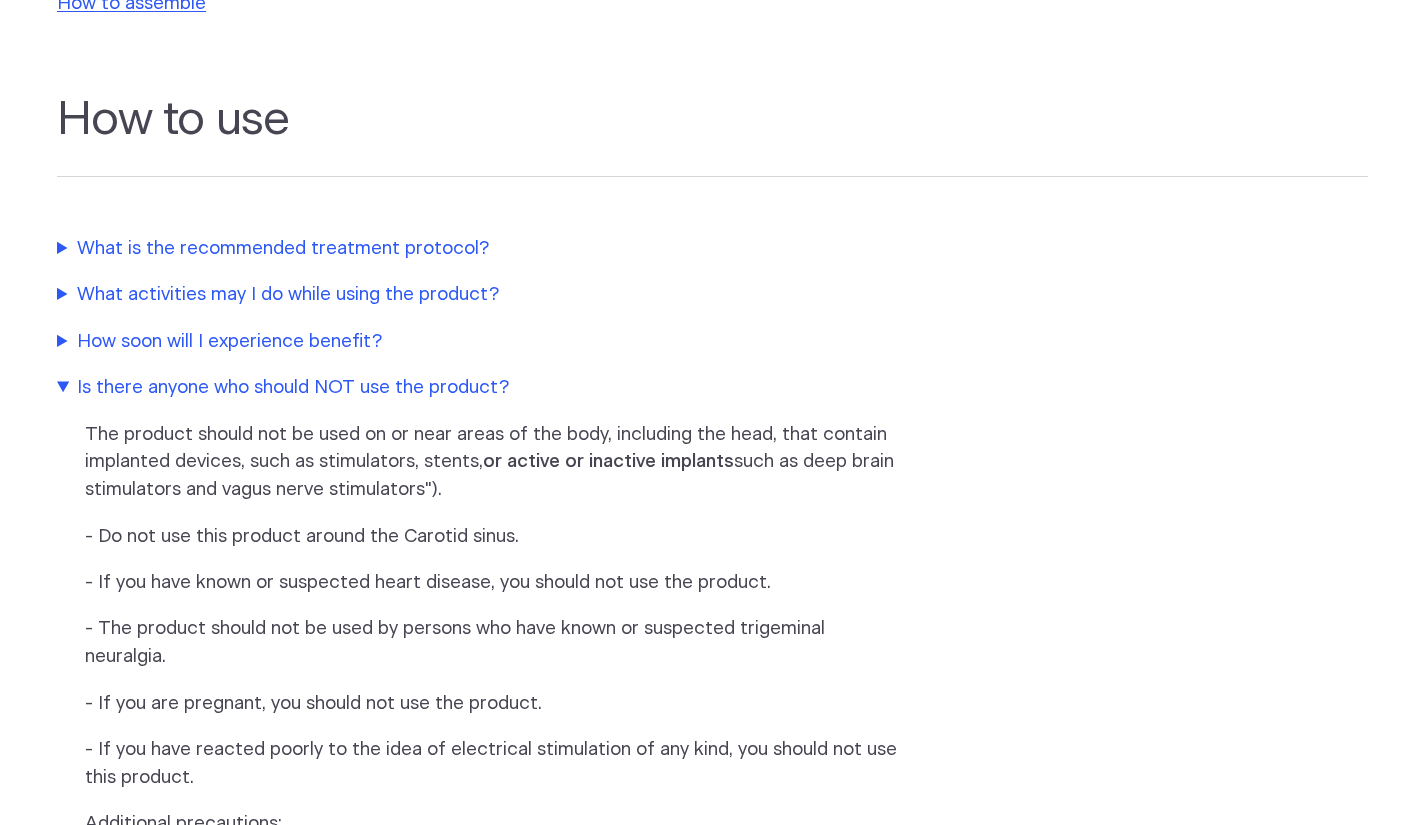 click on "Is there anyone who should NOT use the product?" at bounding box center (477, 388) 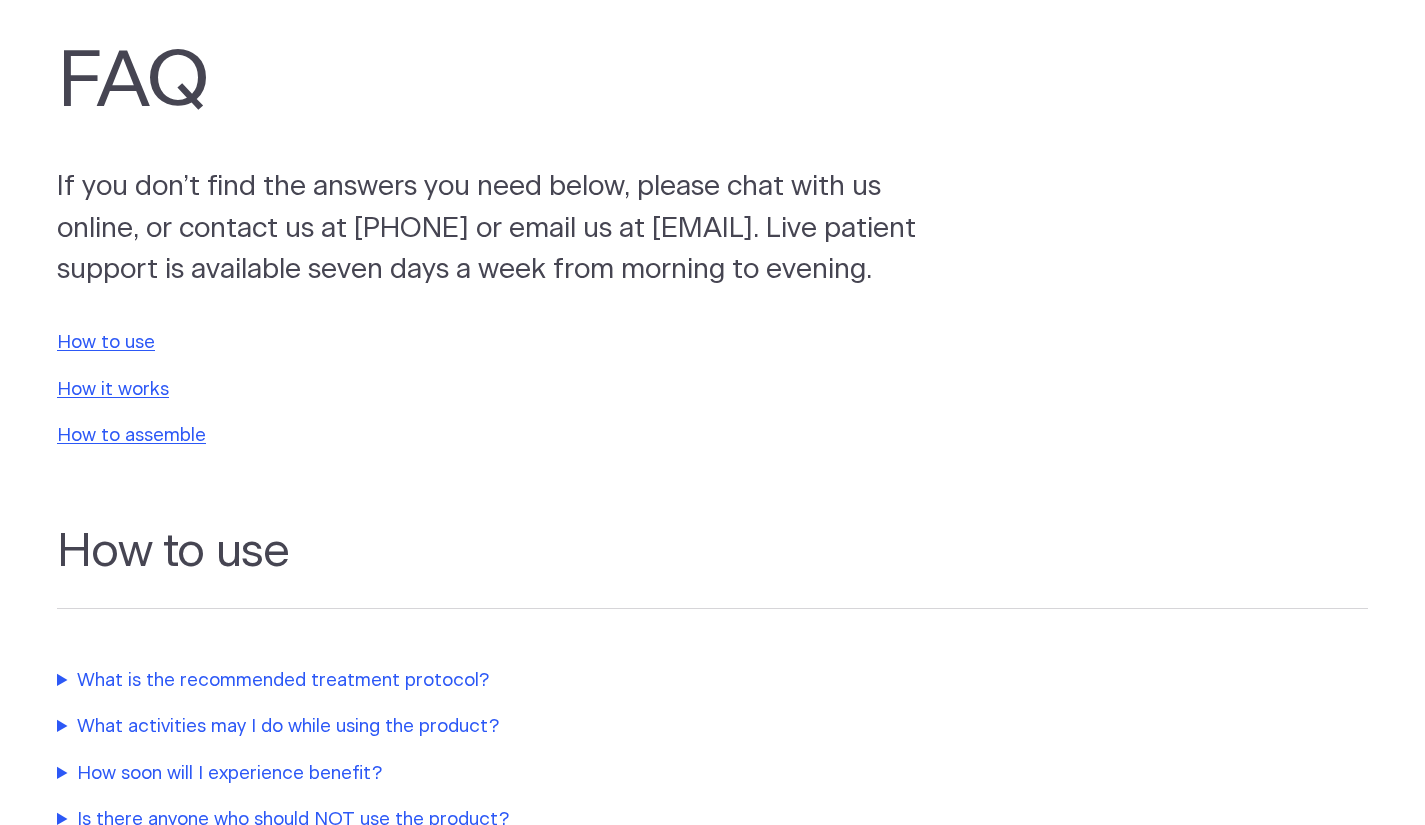 scroll, scrollTop: 112, scrollLeft: 0, axis: vertical 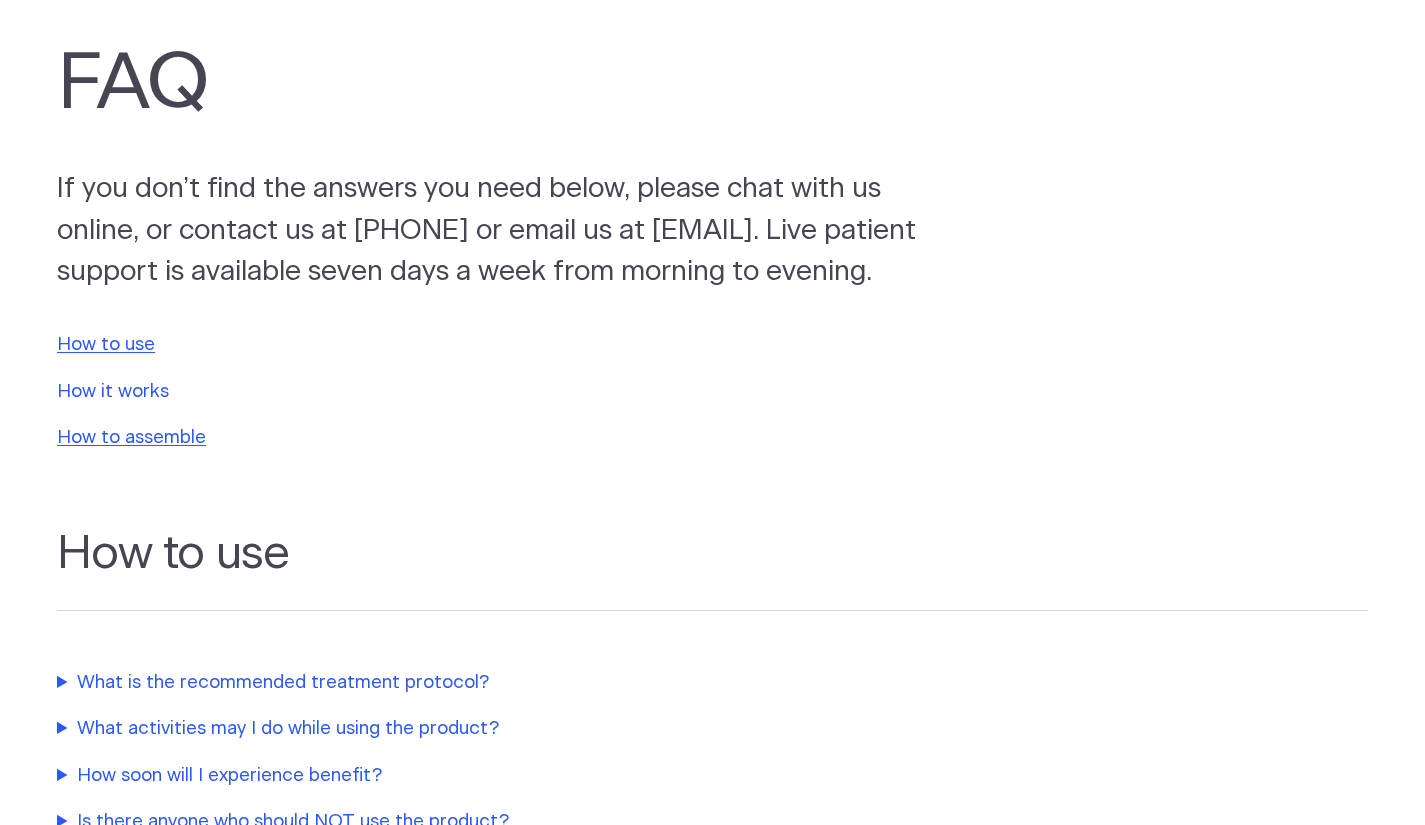 click on "How it works" at bounding box center [113, 391] 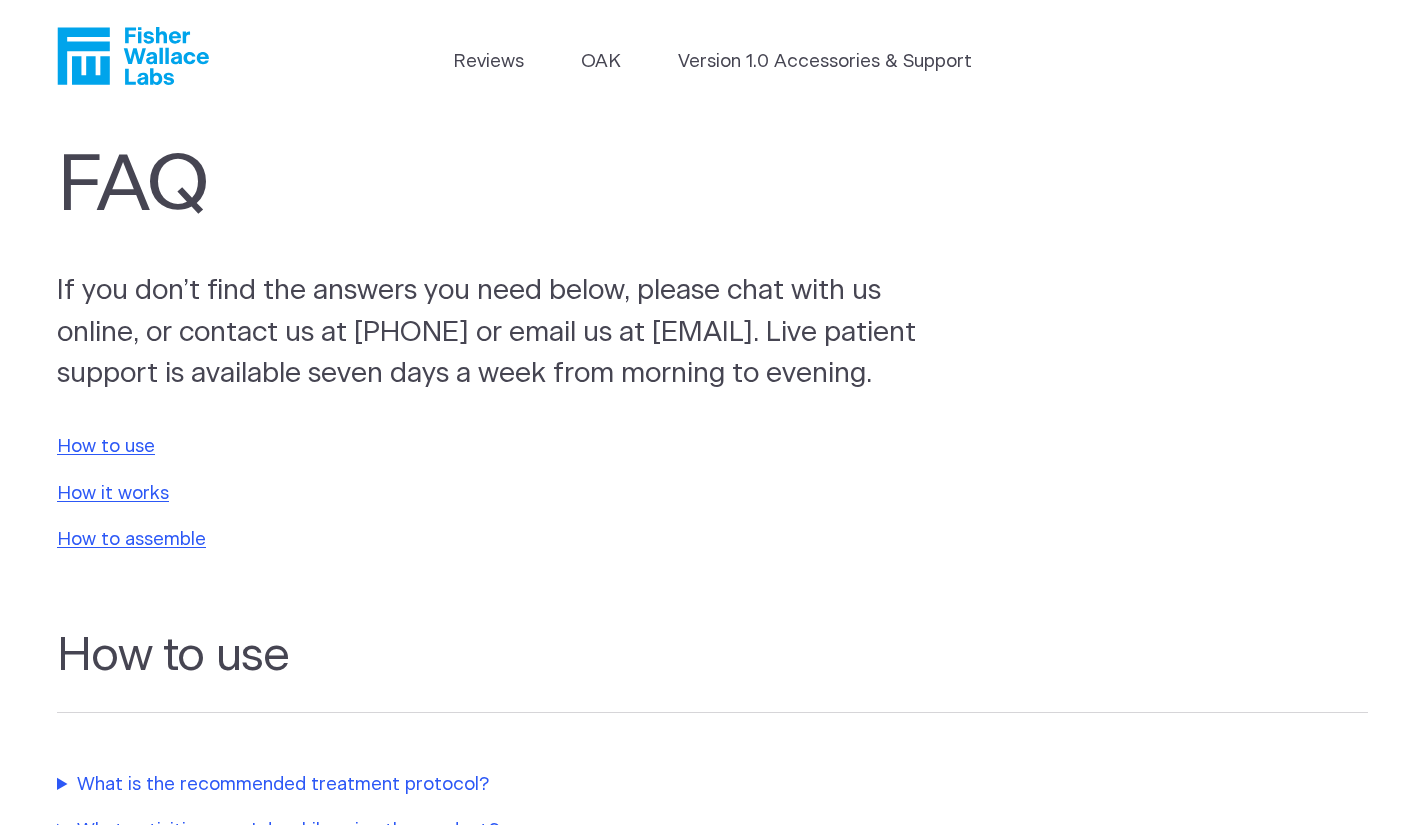 scroll, scrollTop: 0, scrollLeft: 0, axis: both 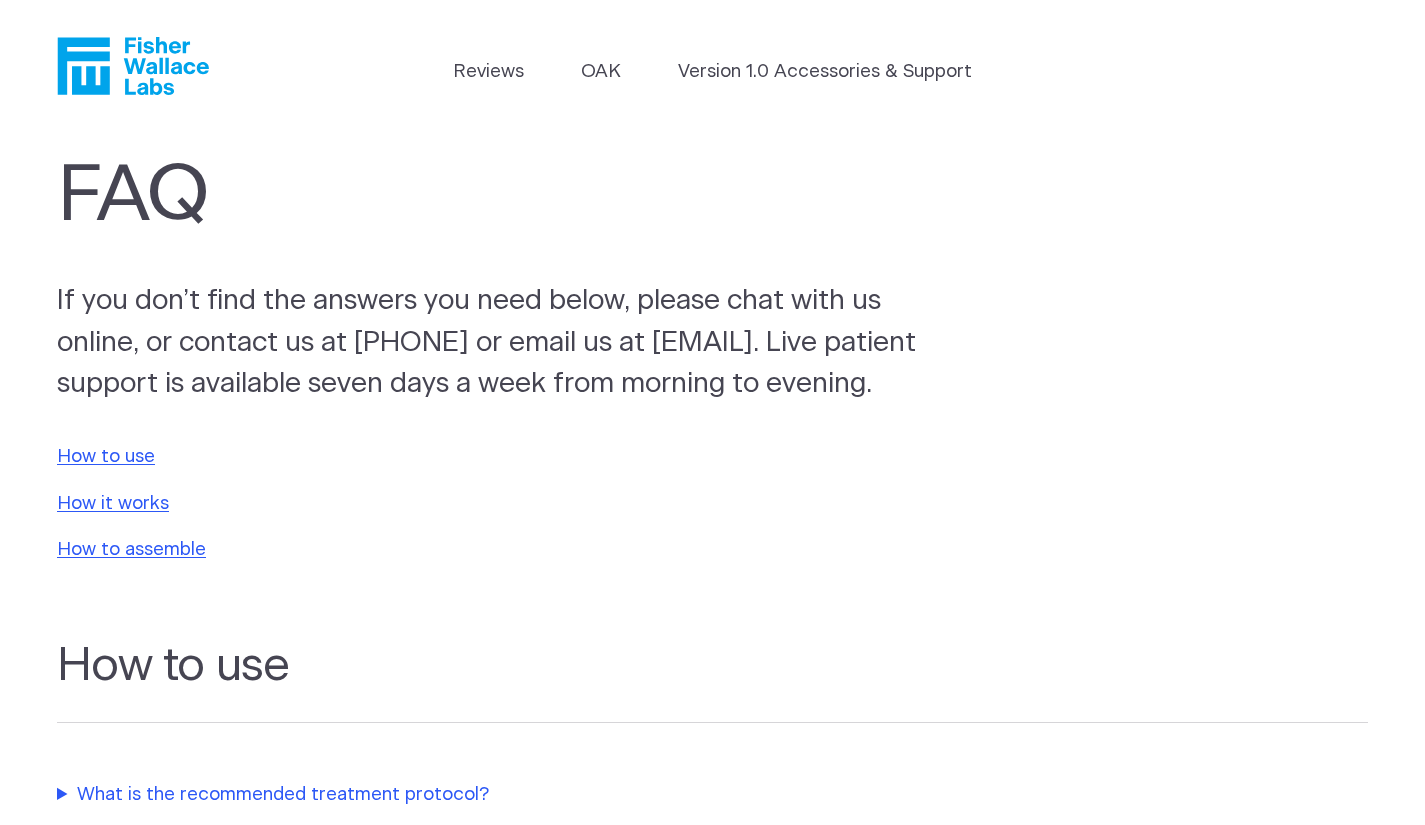 click 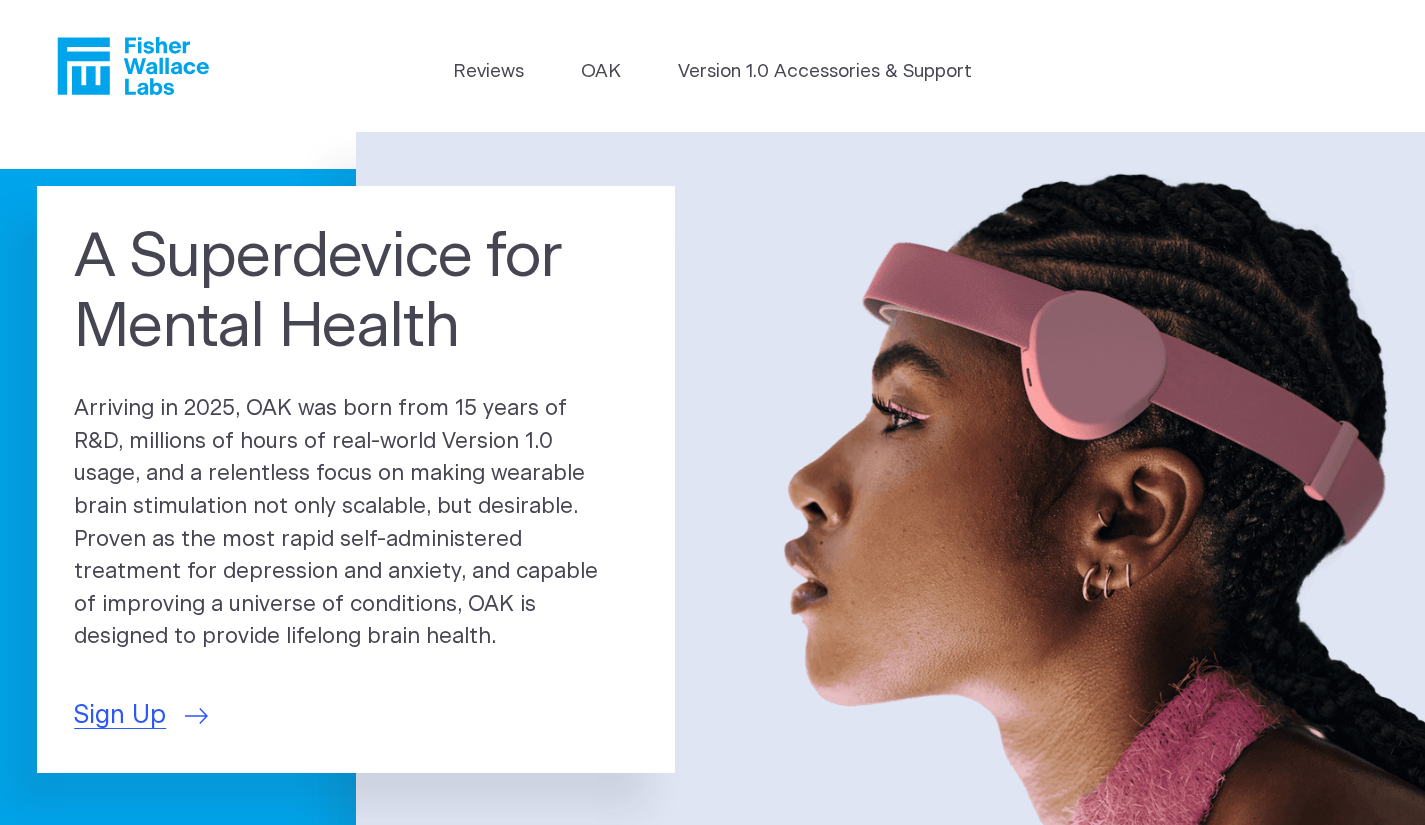 scroll, scrollTop: 0, scrollLeft: 0, axis: both 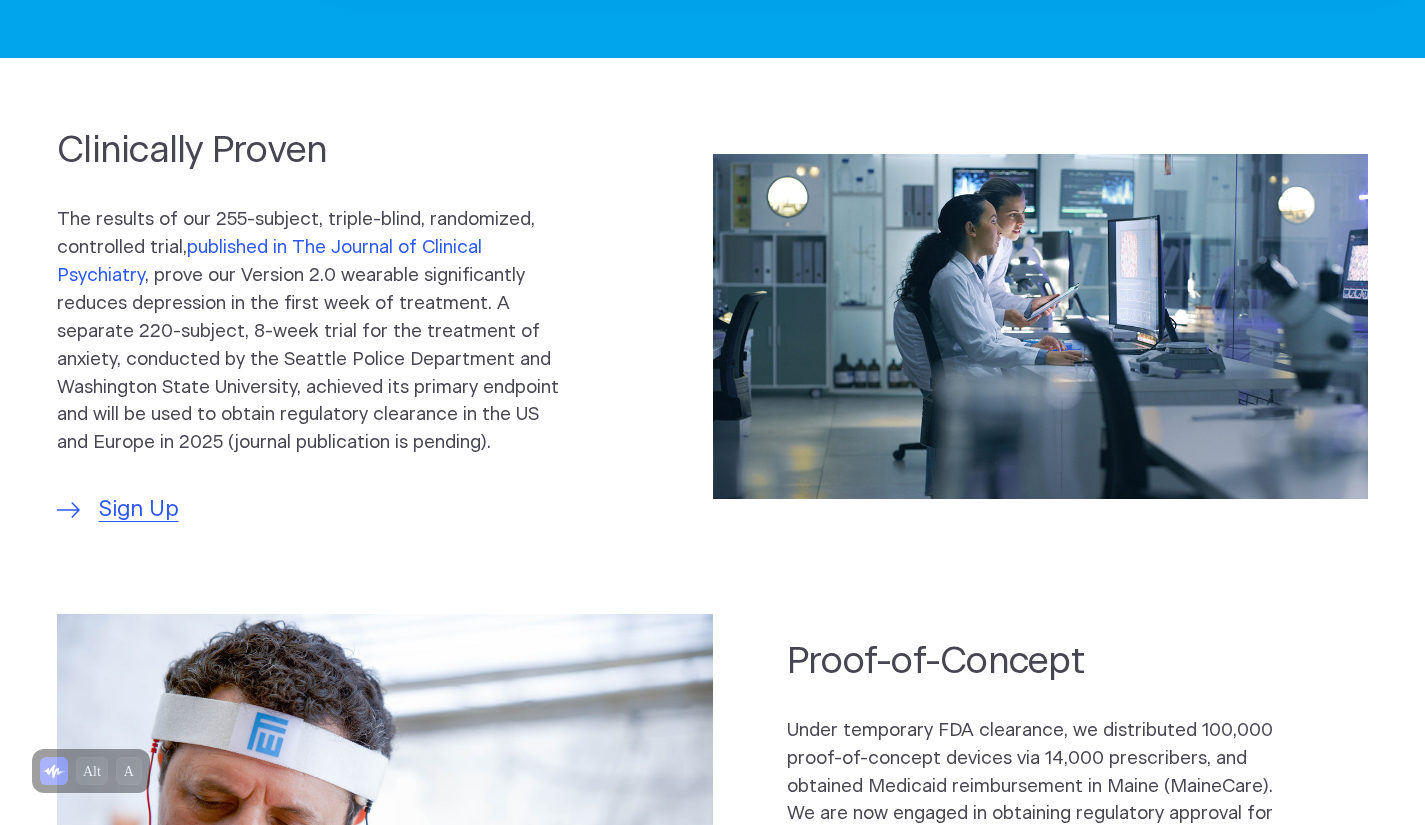 click on "published in The Journal of Clinical Psychiatry" at bounding box center (269, 261) 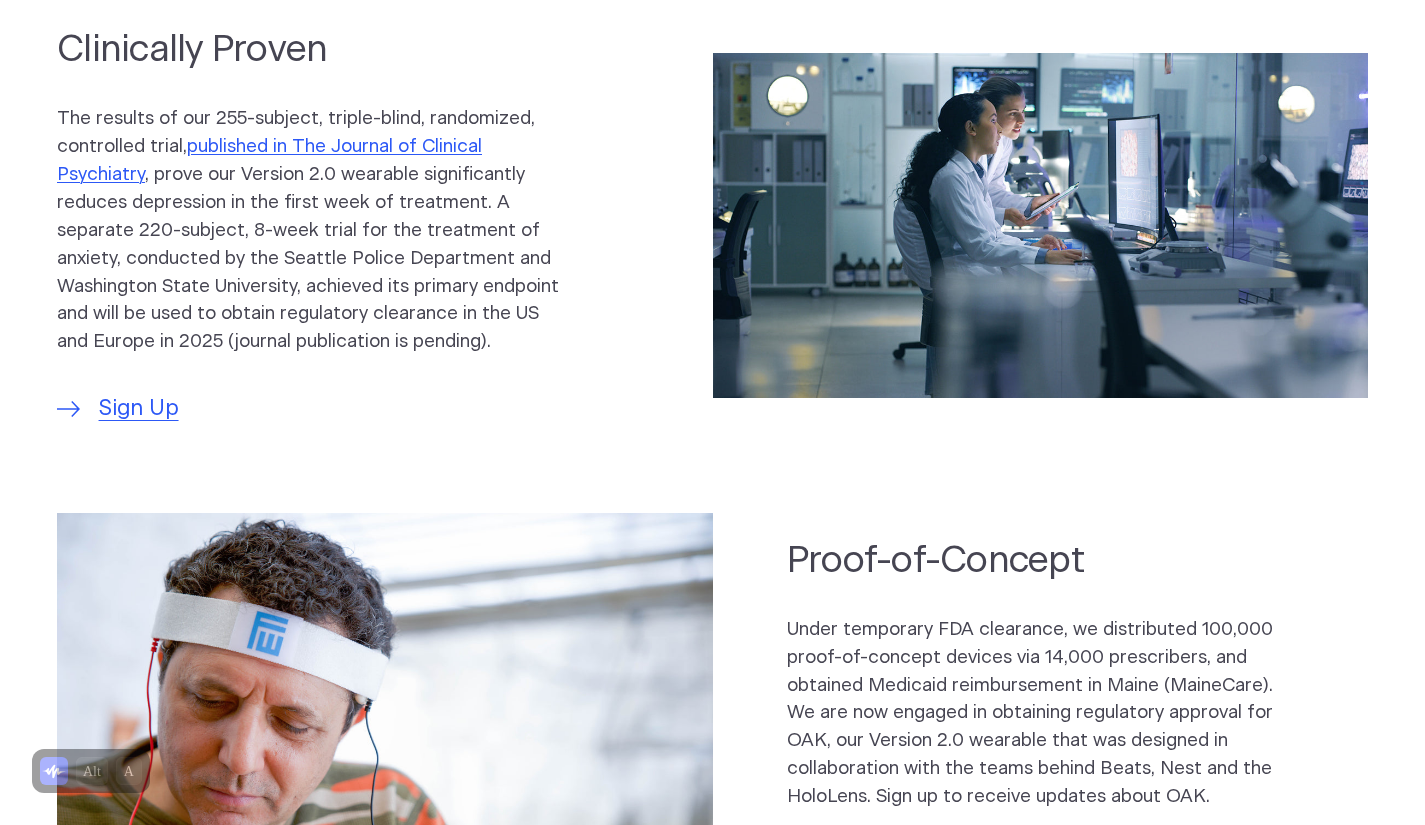 scroll, scrollTop: 494, scrollLeft: 0, axis: vertical 